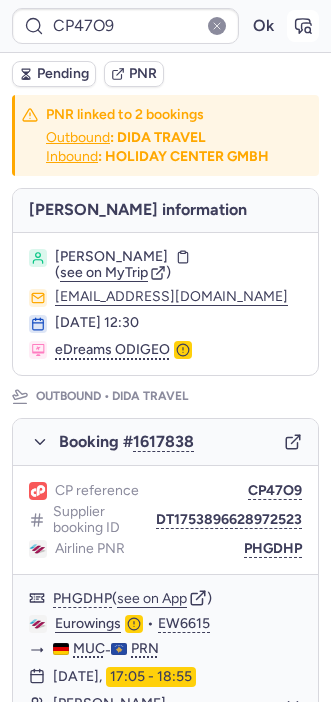 scroll, scrollTop: 0, scrollLeft: 0, axis: both 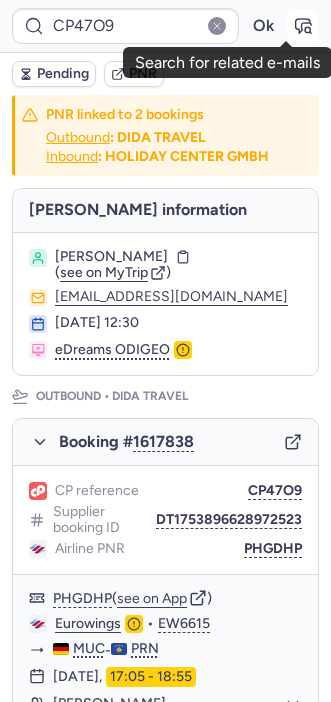 click 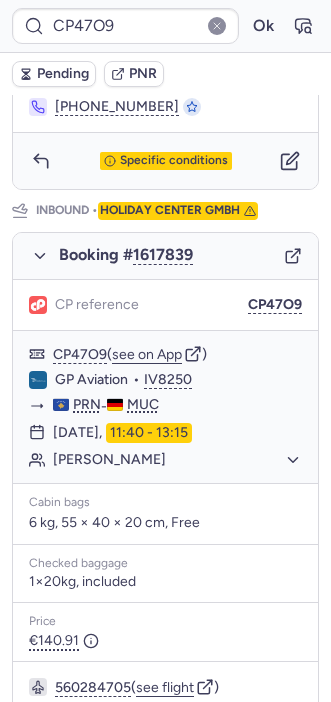 scroll, scrollTop: 928, scrollLeft: 0, axis: vertical 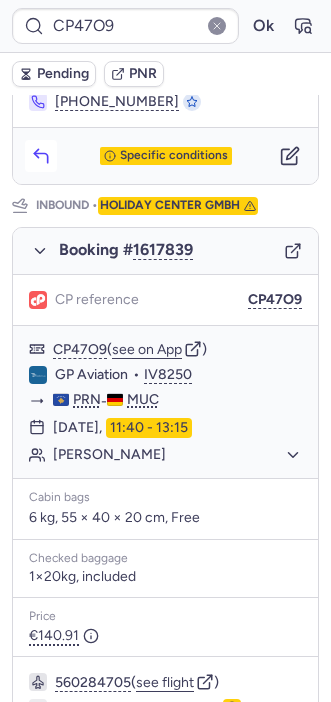 click 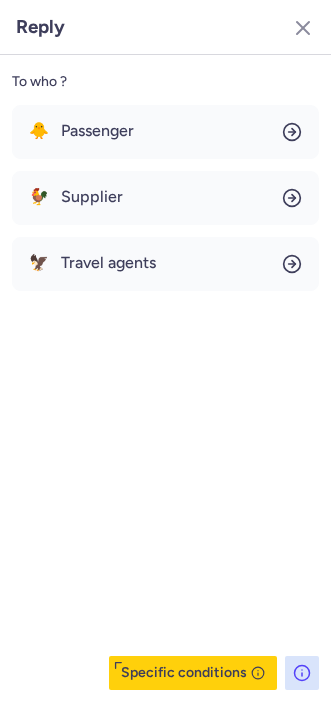 click on "🐥 Passenger 🐓 Supplier 🦅 Travel agents" at bounding box center (165, 198) 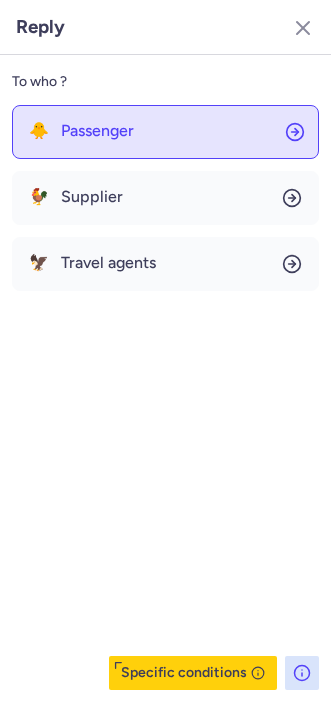 click on "🐥 Passenger" 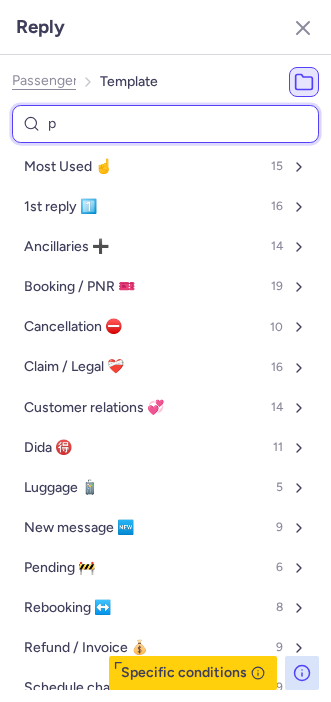 type on "pe" 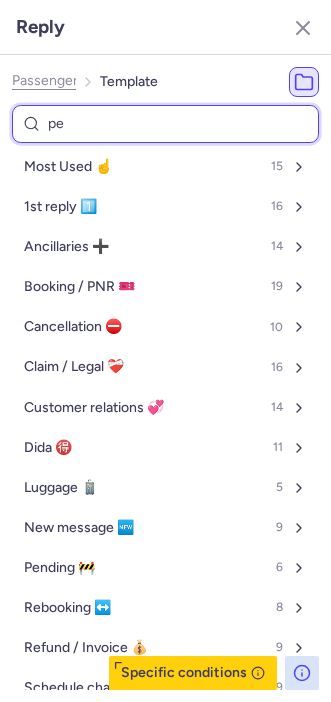 select on "de" 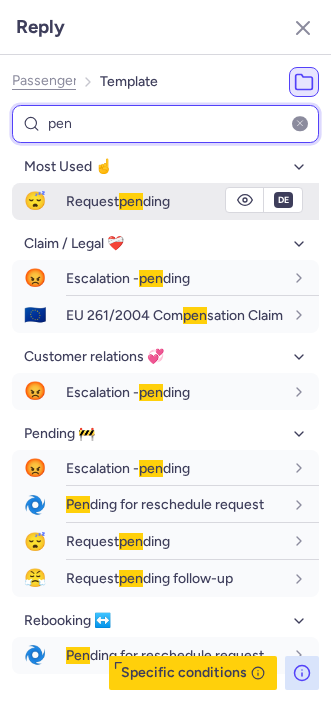 type on "pen" 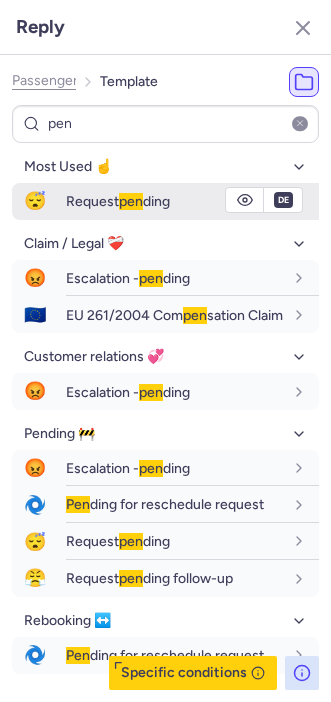 click on "Request  pen ding" at bounding box center (174, 201) 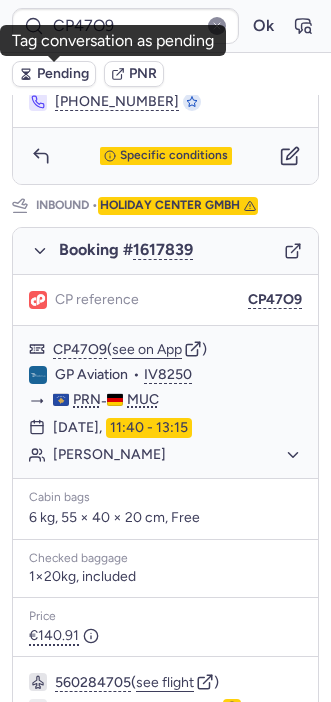 click on "Pending" at bounding box center (63, 74) 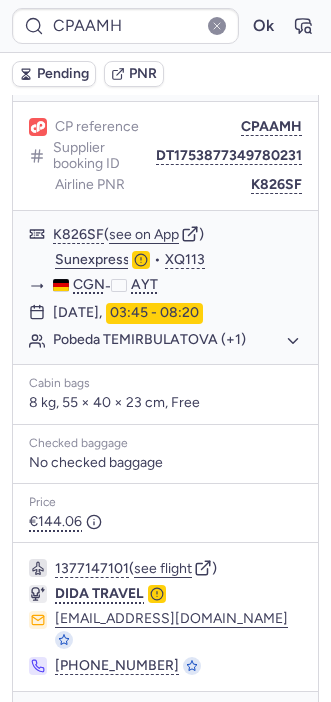 scroll, scrollTop: 274, scrollLeft: 0, axis: vertical 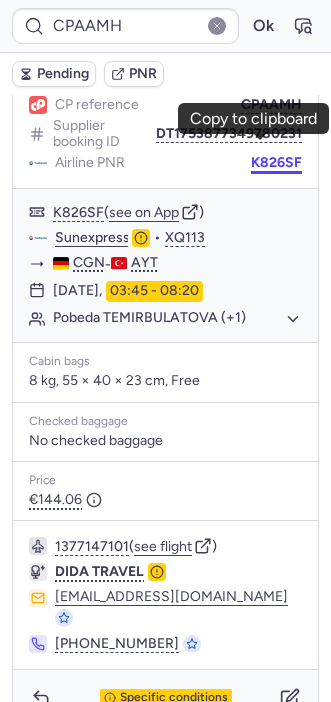 click on "K826SF" at bounding box center (276, 163) 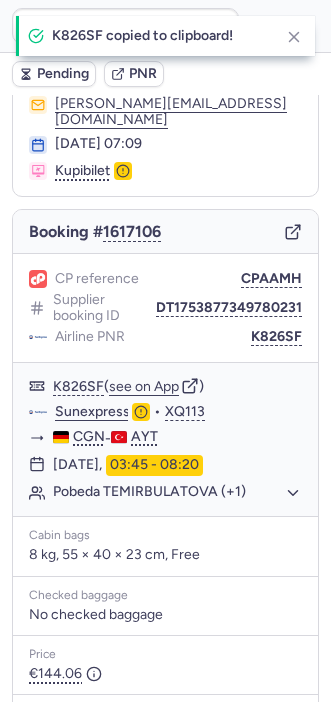 scroll, scrollTop: 96, scrollLeft: 0, axis: vertical 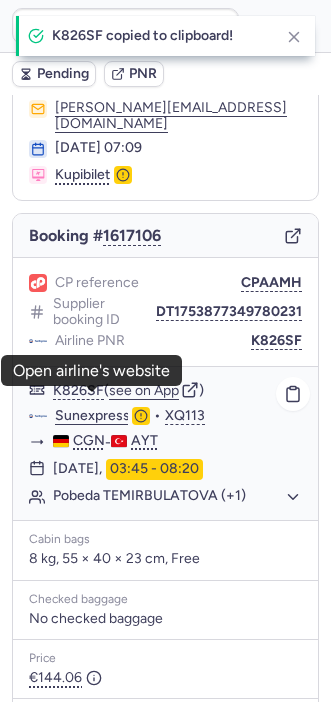 click on "Sunexpress" 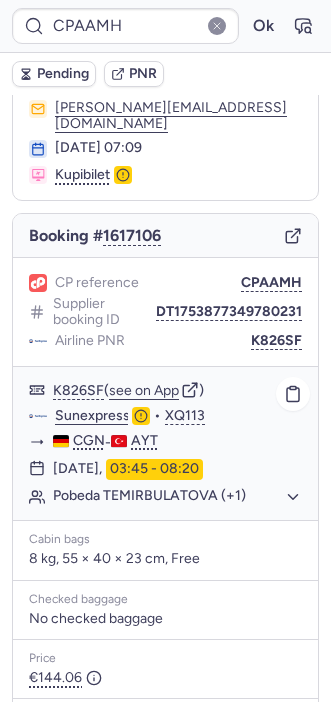 click on "Pobeda TEMIRBULATOVA (+1)" 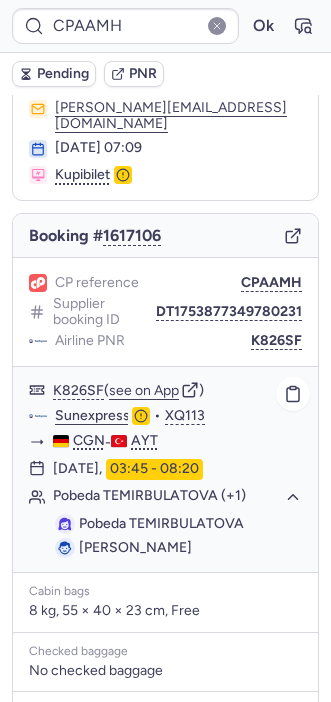 click on "Pobeda TEMIRBULATOVA (+1)" 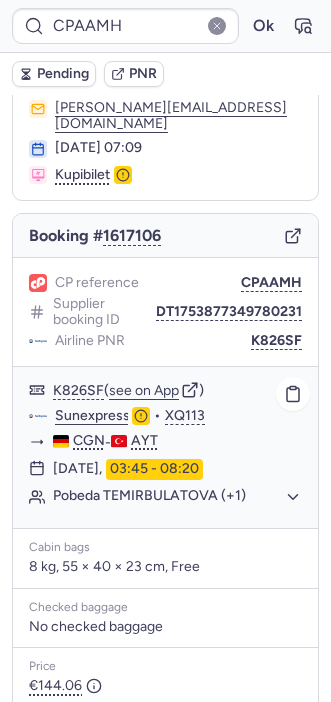 click on "Pobeda TEMIRBULATOVA (+1)" 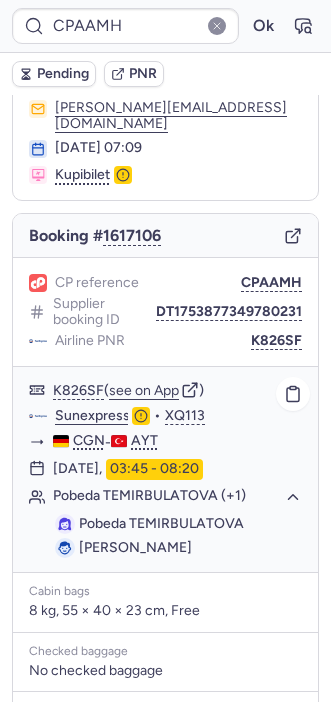 drag, startPoint x: 136, startPoint y: 473, endPoint x: 175, endPoint y: 509, distance: 53.075417 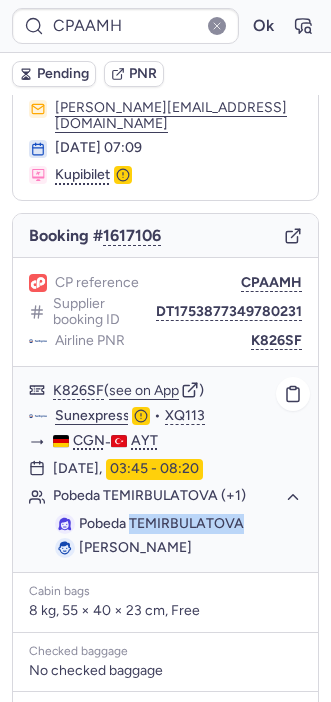 click on "Pobeda TEMIRBULATOVA" at bounding box center (161, 523) 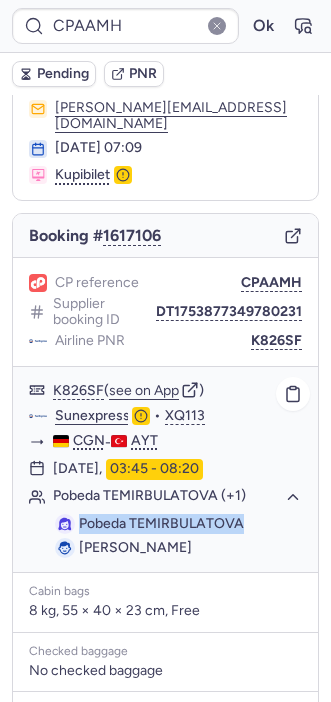 click on "Pobeda TEMIRBULATOVA" at bounding box center [161, 523] 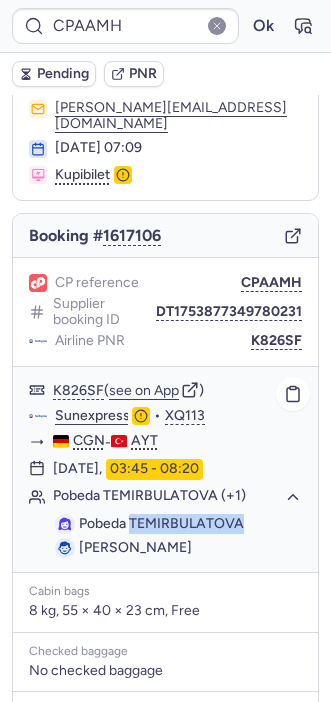 click on "Pobeda TEMIRBULATOVA" at bounding box center [161, 523] 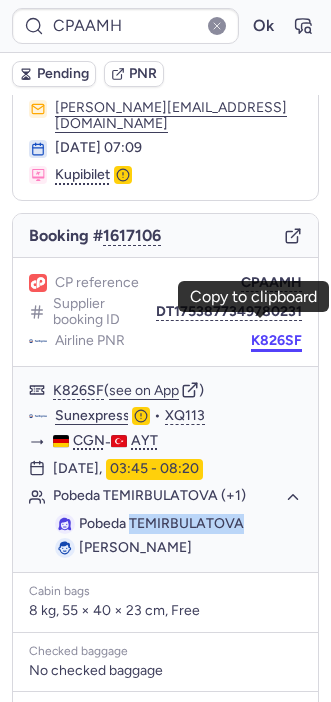 click on "K826SF" at bounding box center [276, 341] 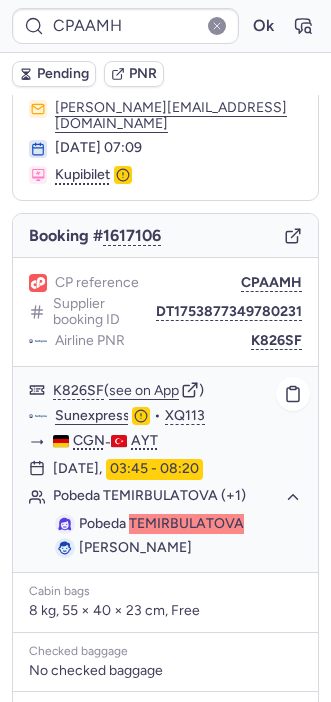 type on "CPPDJG" 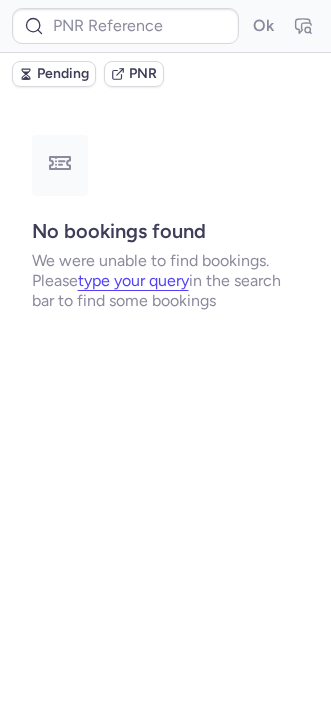 scroll, scrollTop: 0, scrollLeft: 0, axis: both 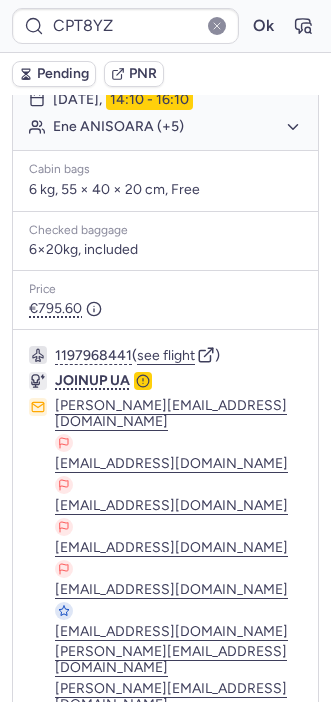 click on "Specific conditions" at bounding box center [174, 884] 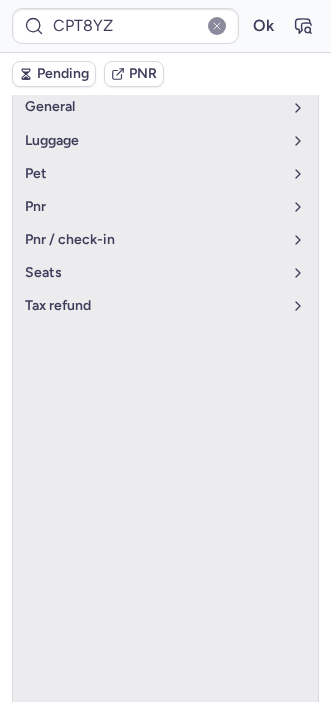 scroll, scrollTop: 984, scrollLeft: 0, axis: vertical 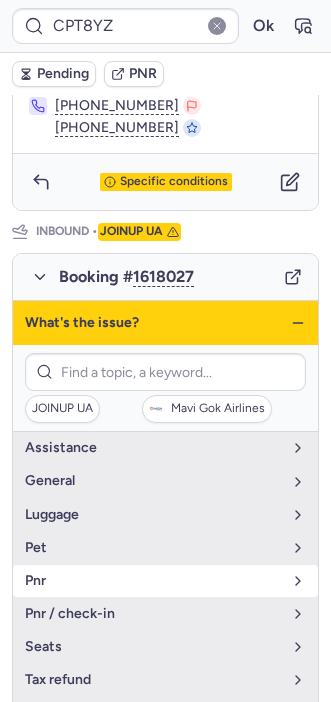 click on "pnr" at bounding box center [153, 581] 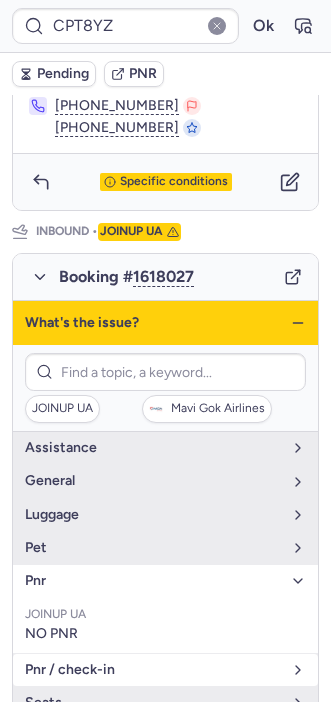 click on "pnr / check-in" at bounding box center [153, 670] 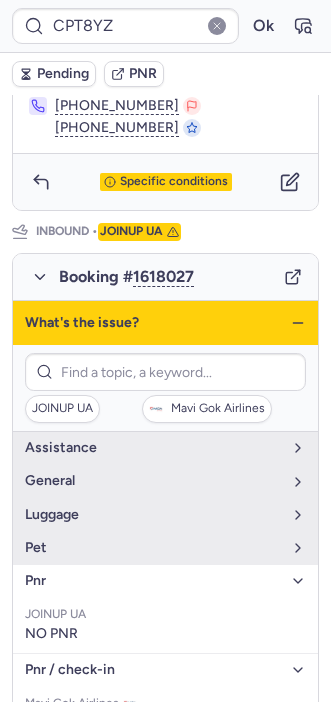 scroll, scrollTop: 1015, scrollLeft: 0, axis: vertical 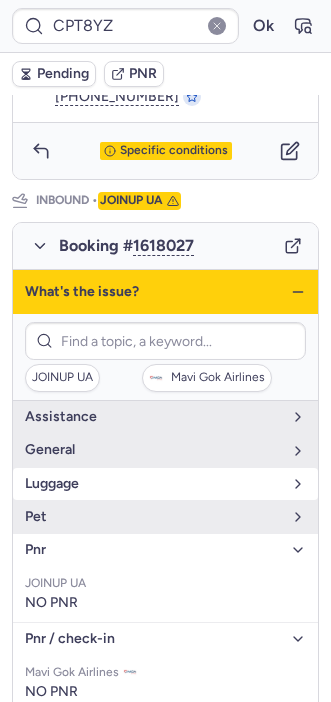 click on "luggage" at bounding box center (165, 484) 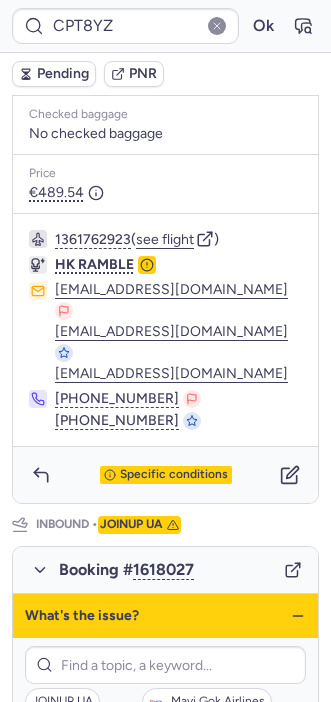 scroll, scrollTop: 690, scrollLeft: 0, axis: vertical 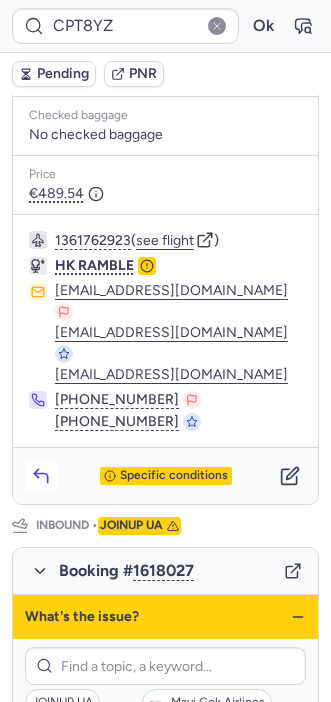 click 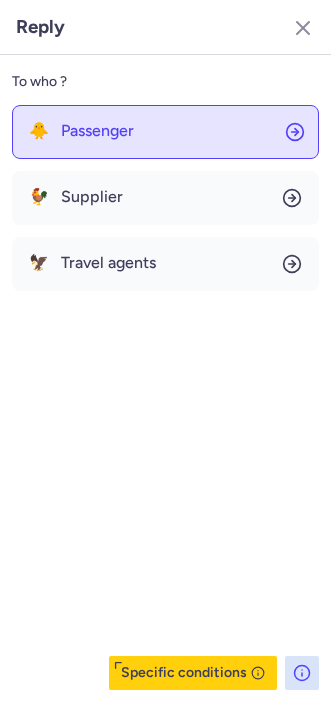 click on "Passenger" at bounding box center (97, 131) 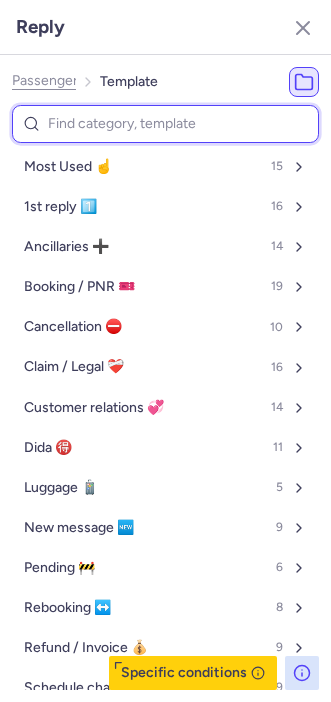type on "p" 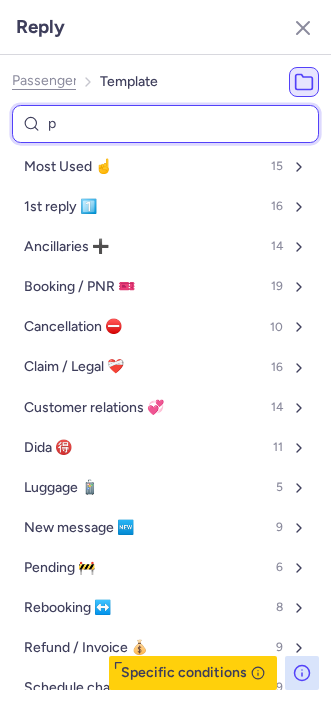 select on "en" 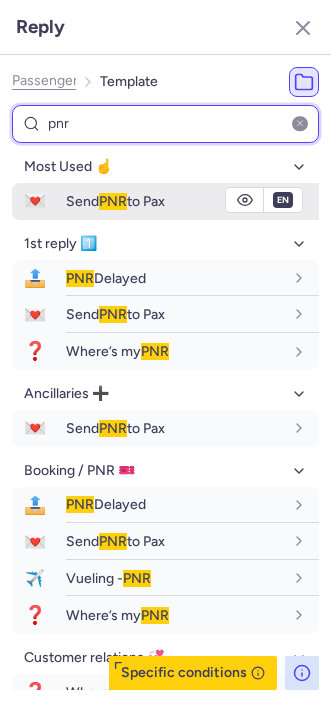 type on "pnr" 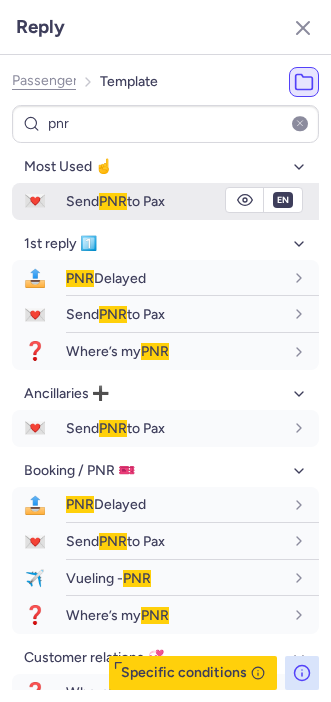 click on "Send  PNR  to Pax" at bounding box center (192, 201) 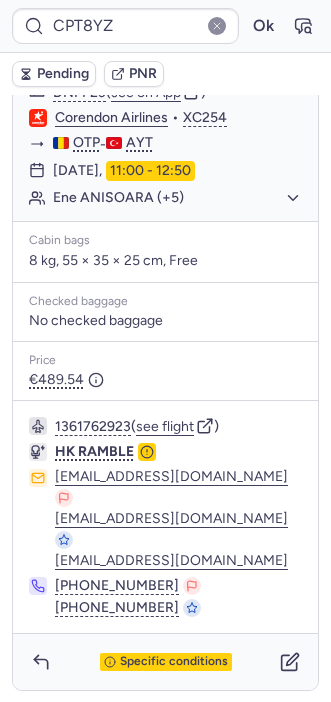 scroll, scrollTop: 243, scrollLeft: 0, axis: vertical 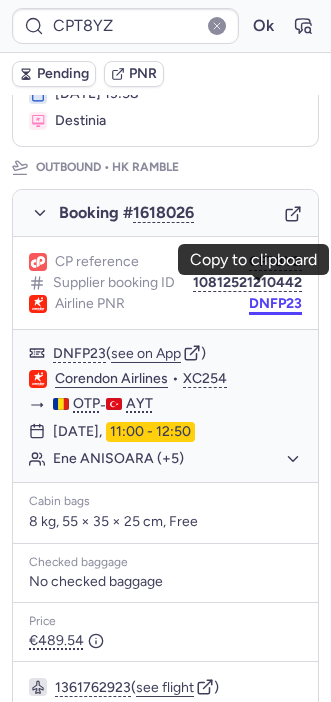 click on "DNFP23" at bounding box center [275, 304] 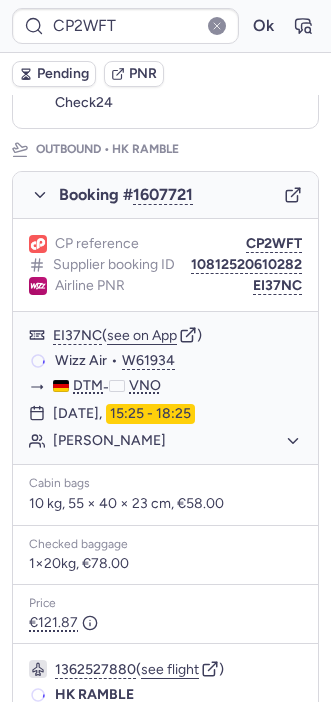 scroll, scrollTop: 243, scrollLeft: 0, axis: vertical 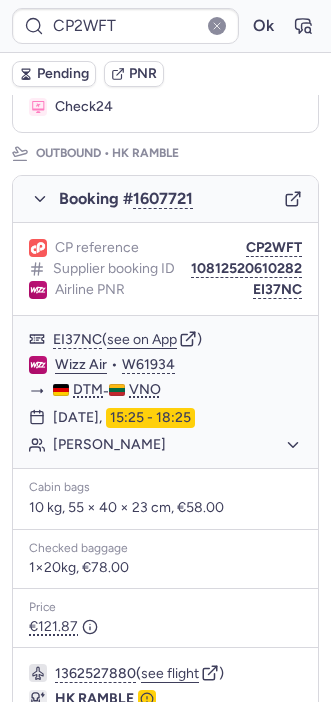 type on "12801512" 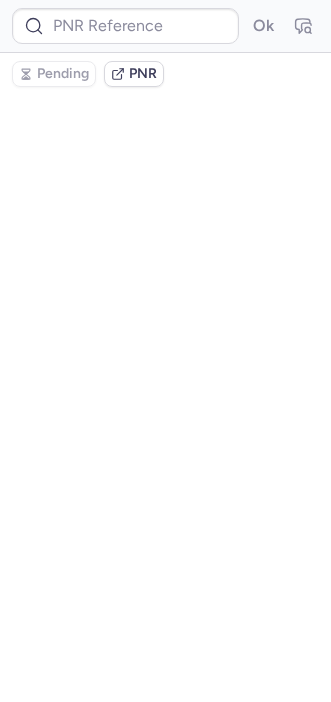 scroll, scrollTop: 0, scrollLeft: 0, axis: both 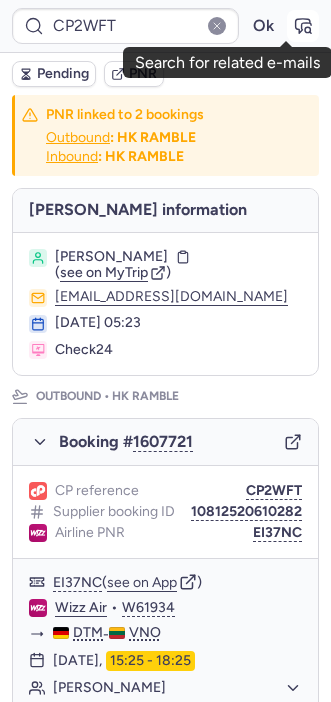 click 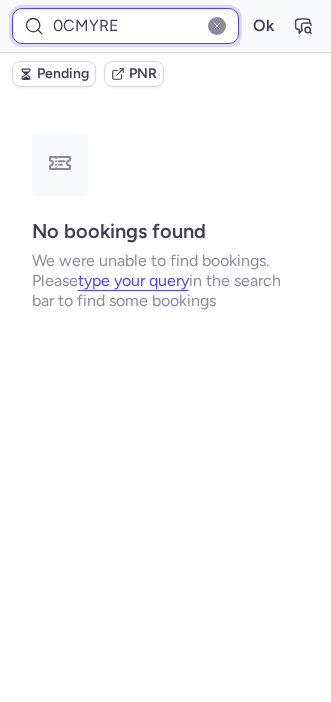 click on "0CMYRE" at bounding box center [125, 26] 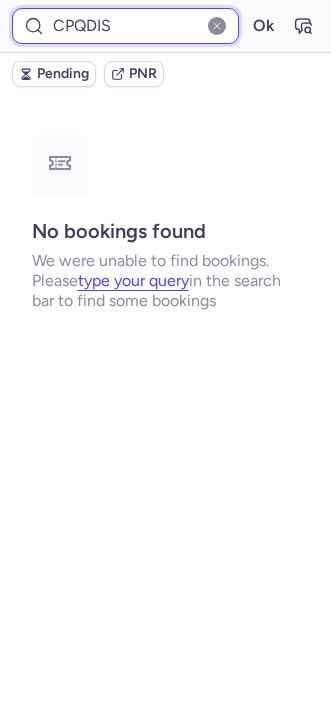 click on "CPQDIS" at bounding box center (125, 26) 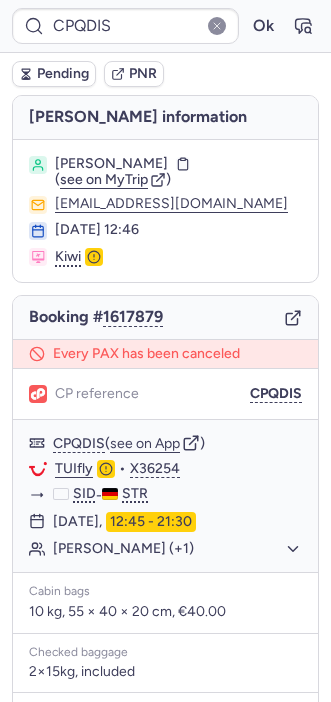 type on "0CMYRE" 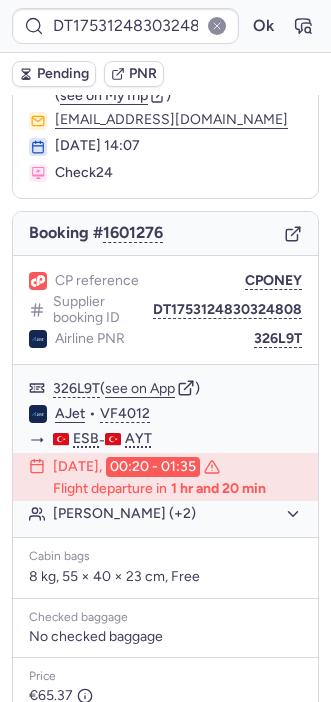 scroll, scrollTop: 0, scrollLeft: 0, axis: both 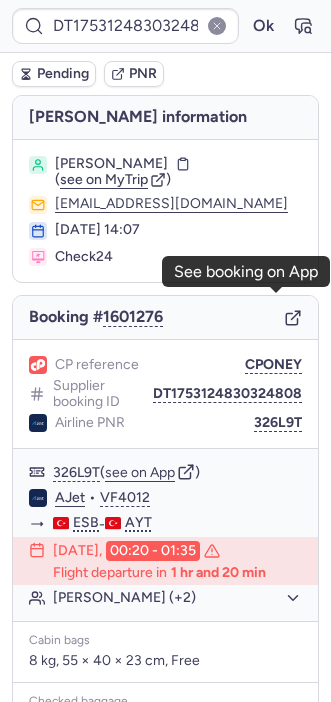 click 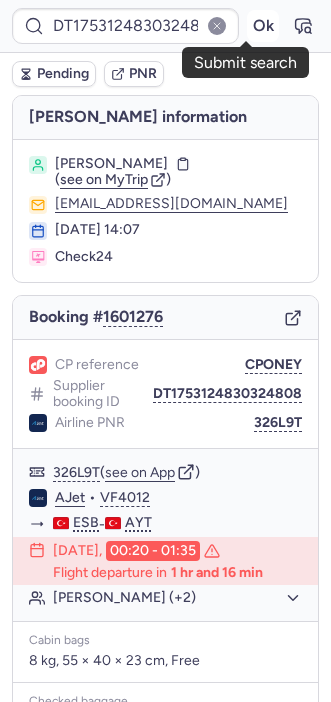 click on "Ok" at bounding box center (263, 26) 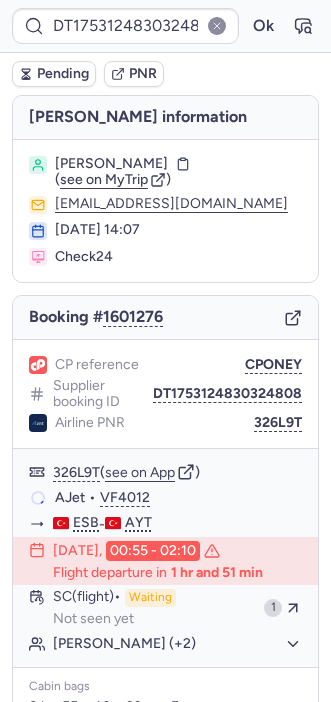 type on "3783984" 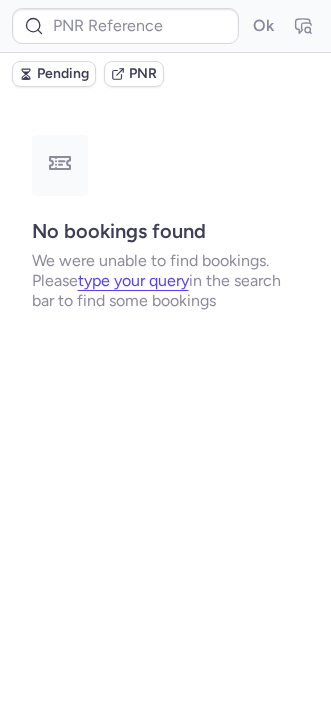 type on "CP37QR" 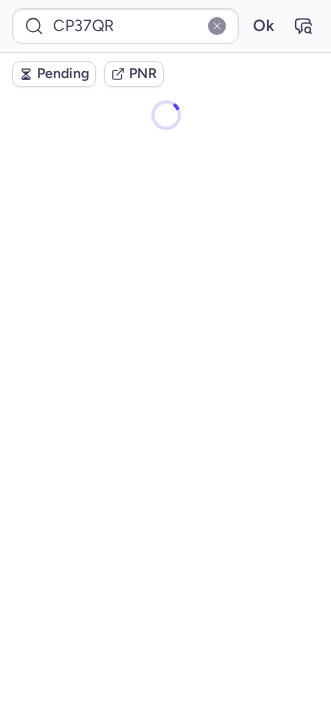 type 